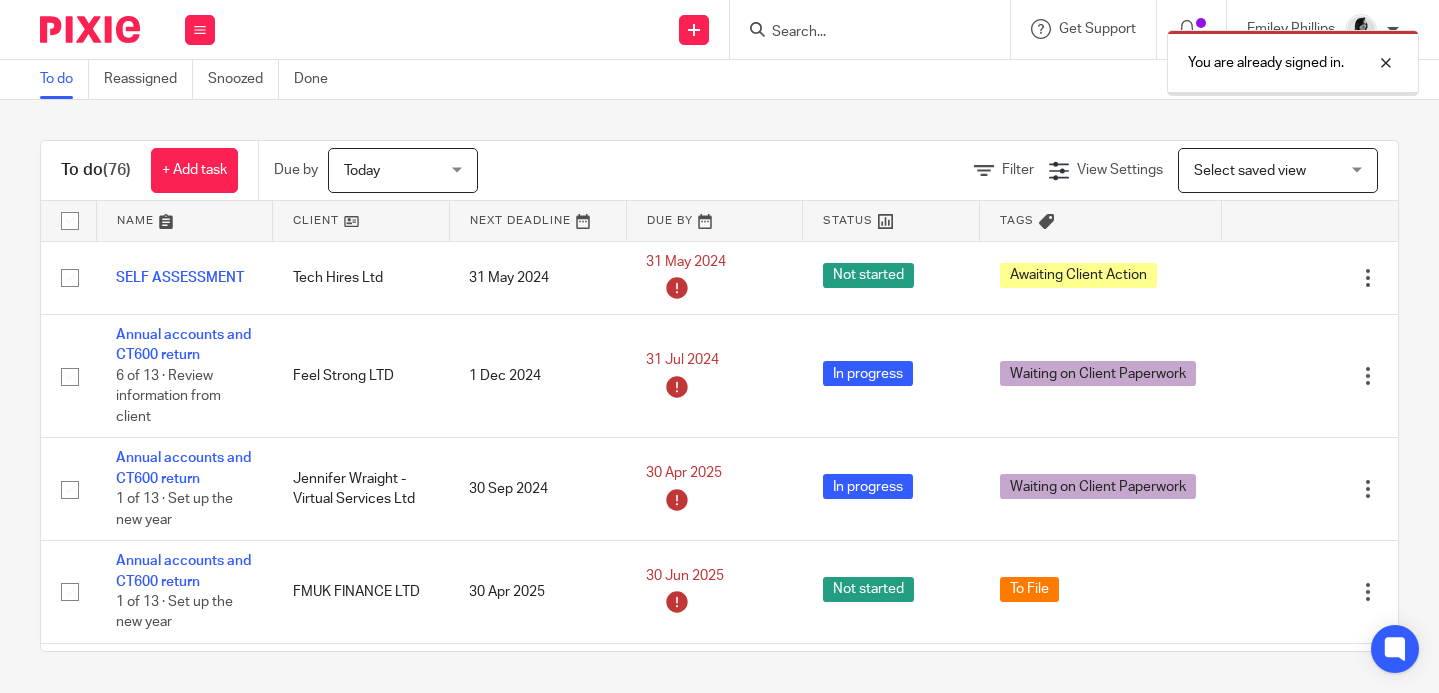 scroll, scrollTop: 0, scrollLeft: 0, axis: both 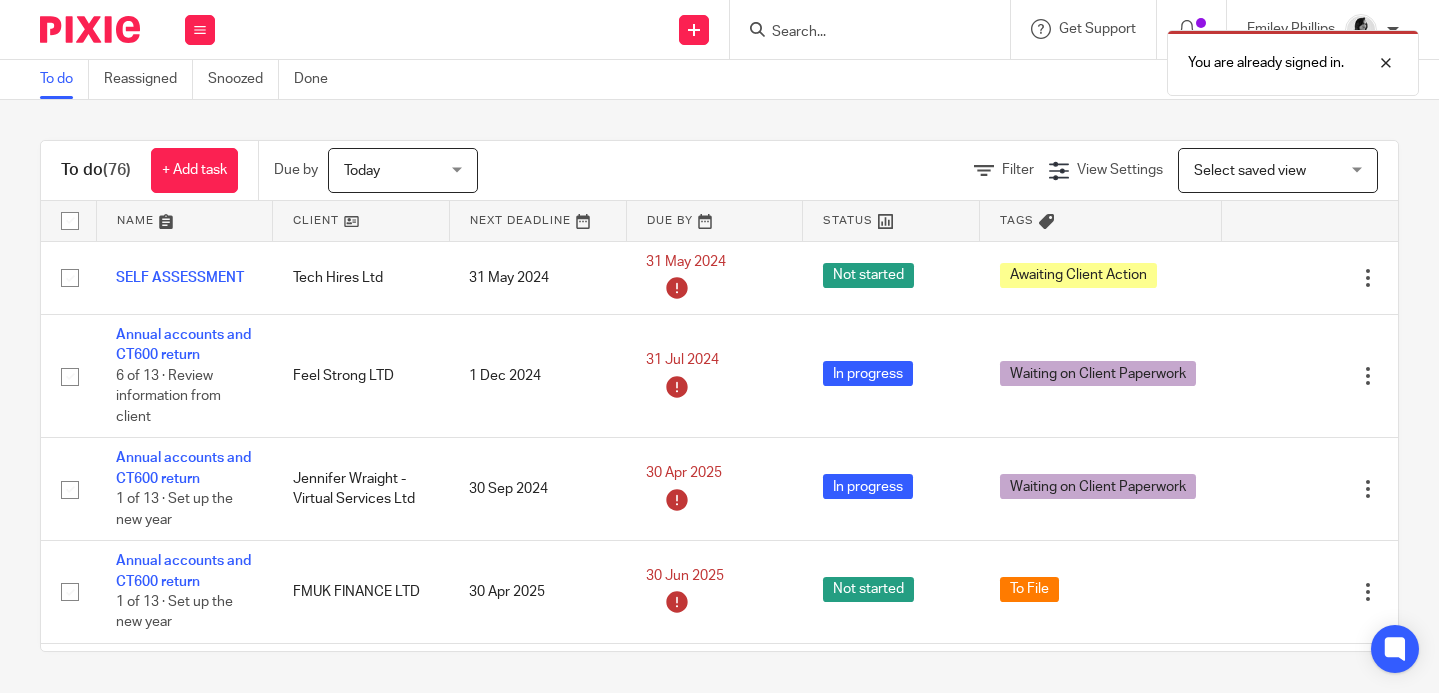 click at bounding box center [185, 221] 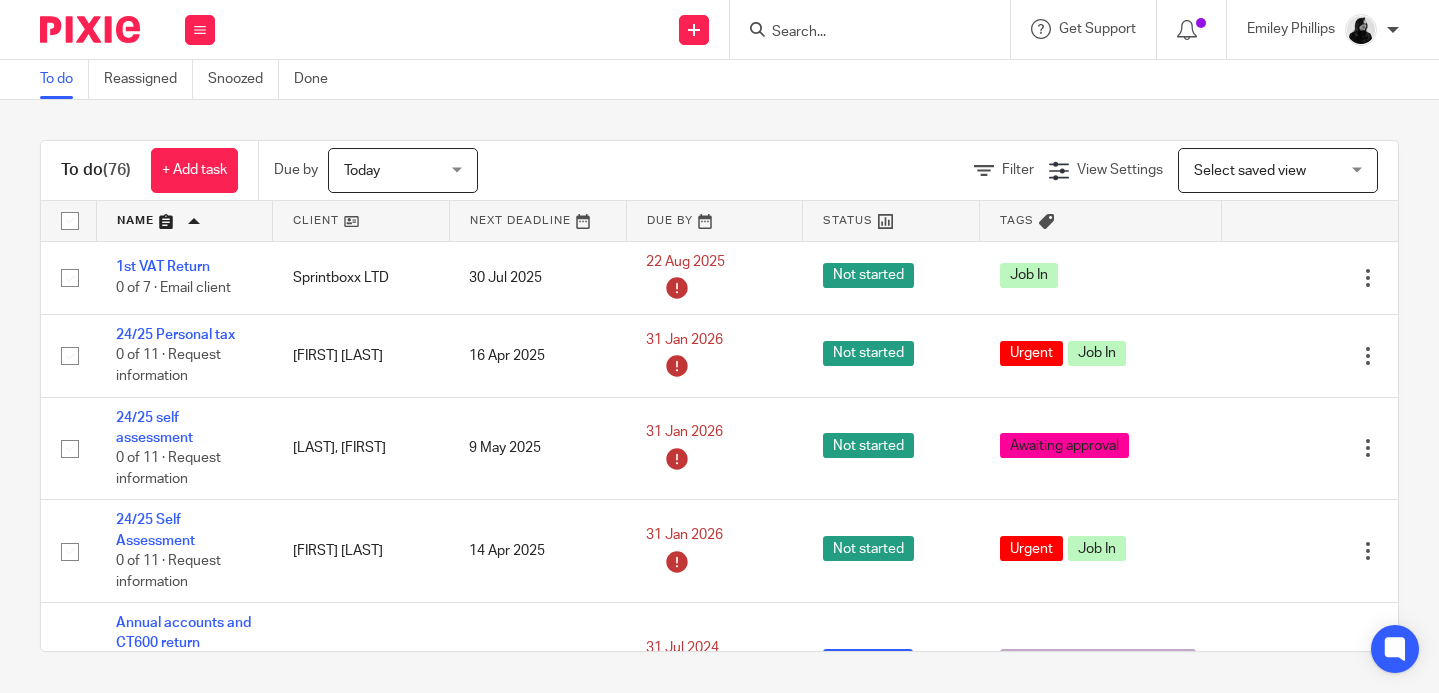 scroll, scrollTop: 0, scrollLeft: 0, axis: both 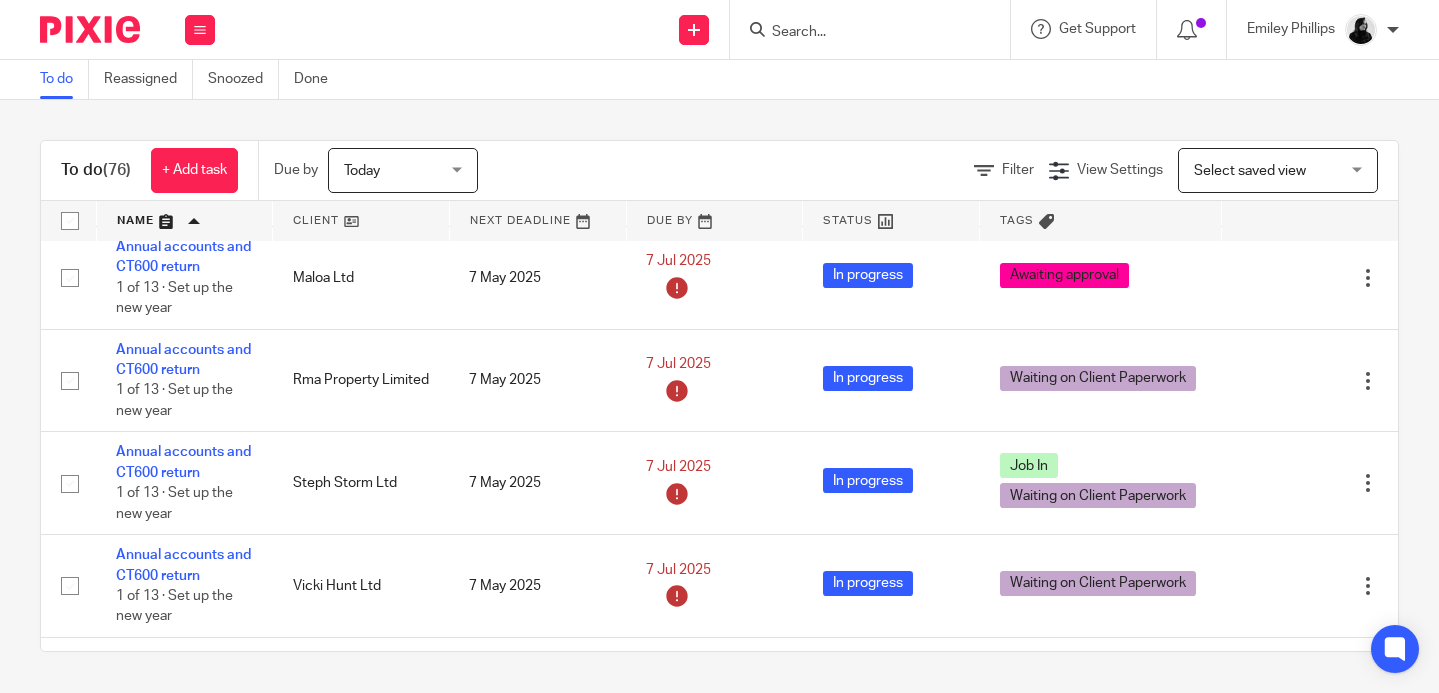 click on "Work
Email
Clients
Team
Reports
Settings" at bounding box center (200, 29) 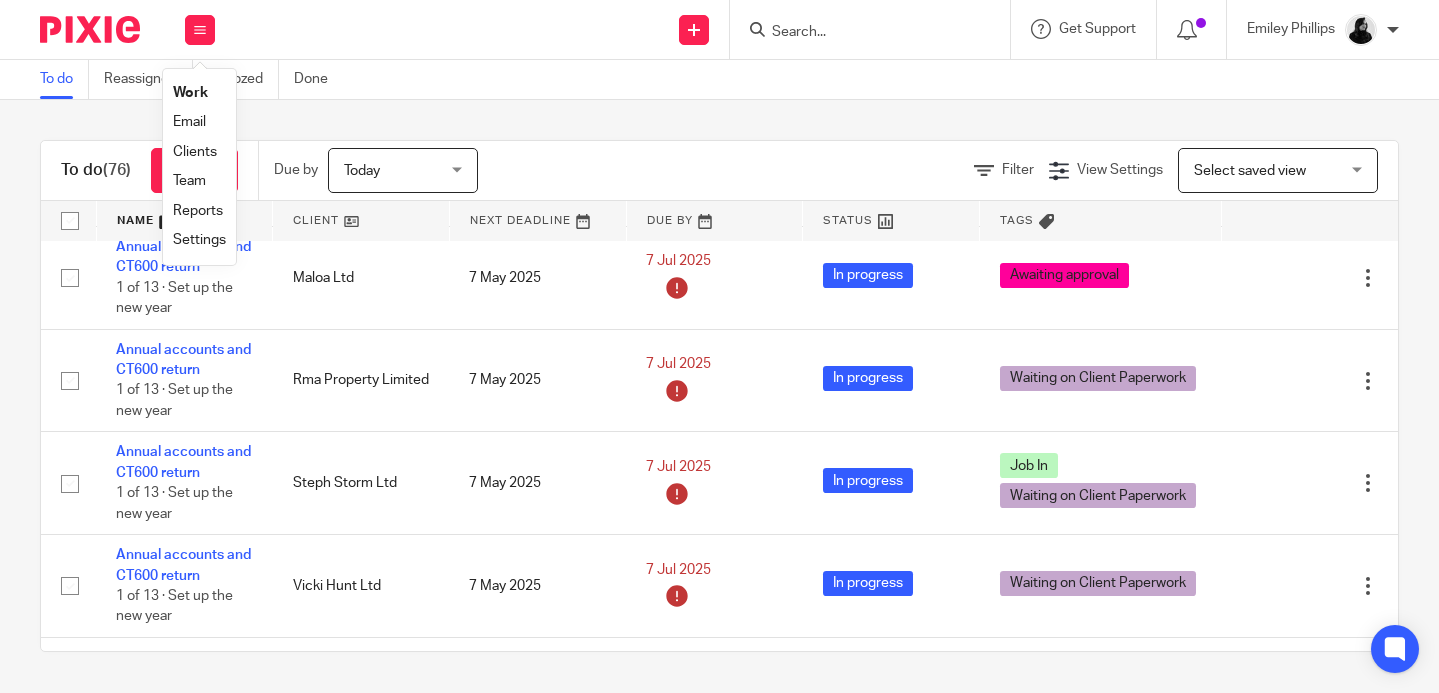 click on "Team" at bounding box center (189, 181) 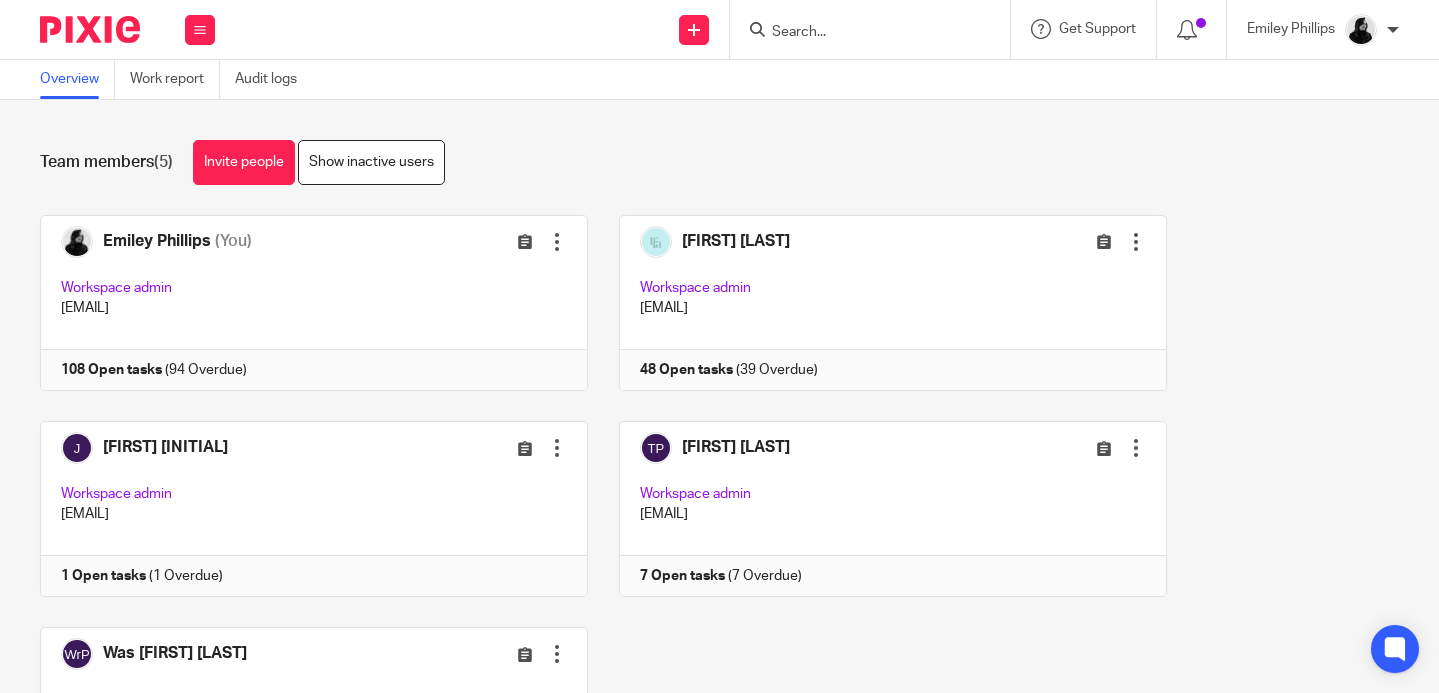 scroll, scrollTop: 0, scrollLeft: 0, axis: both 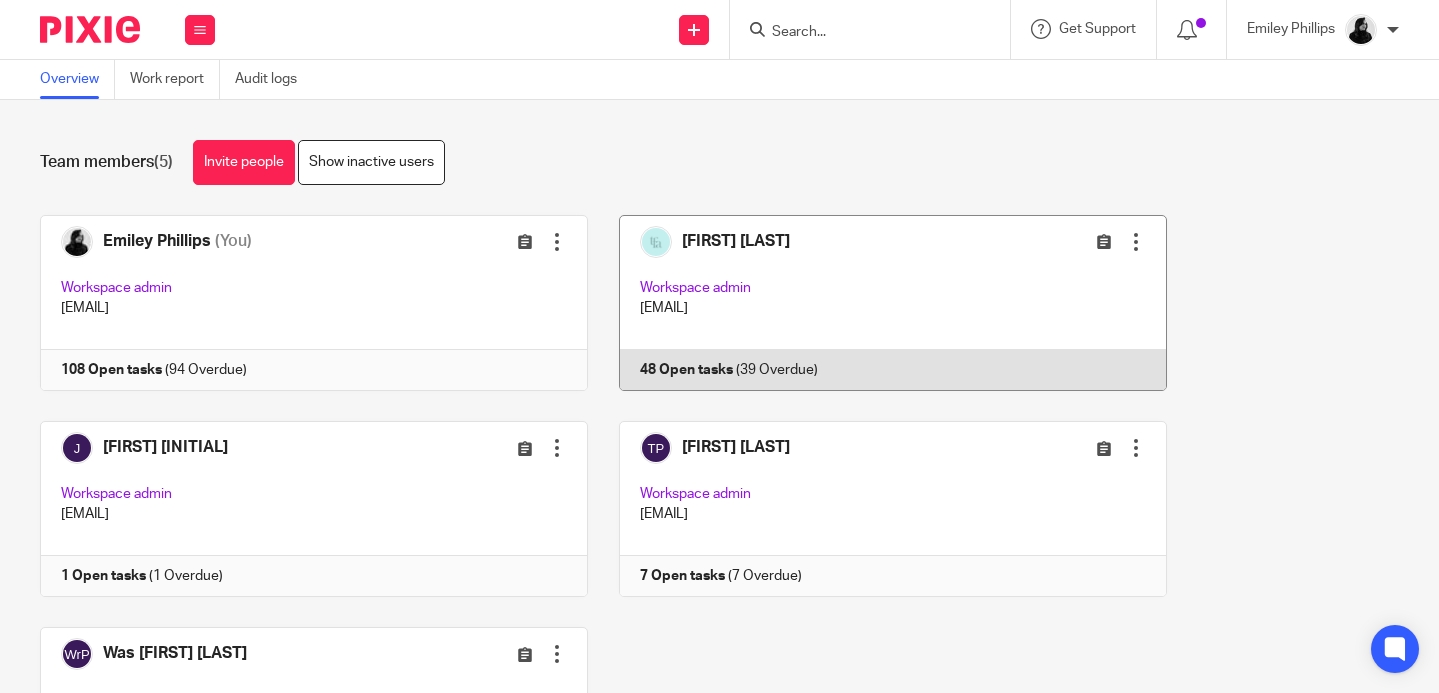 click at bounding box center (877, 303) 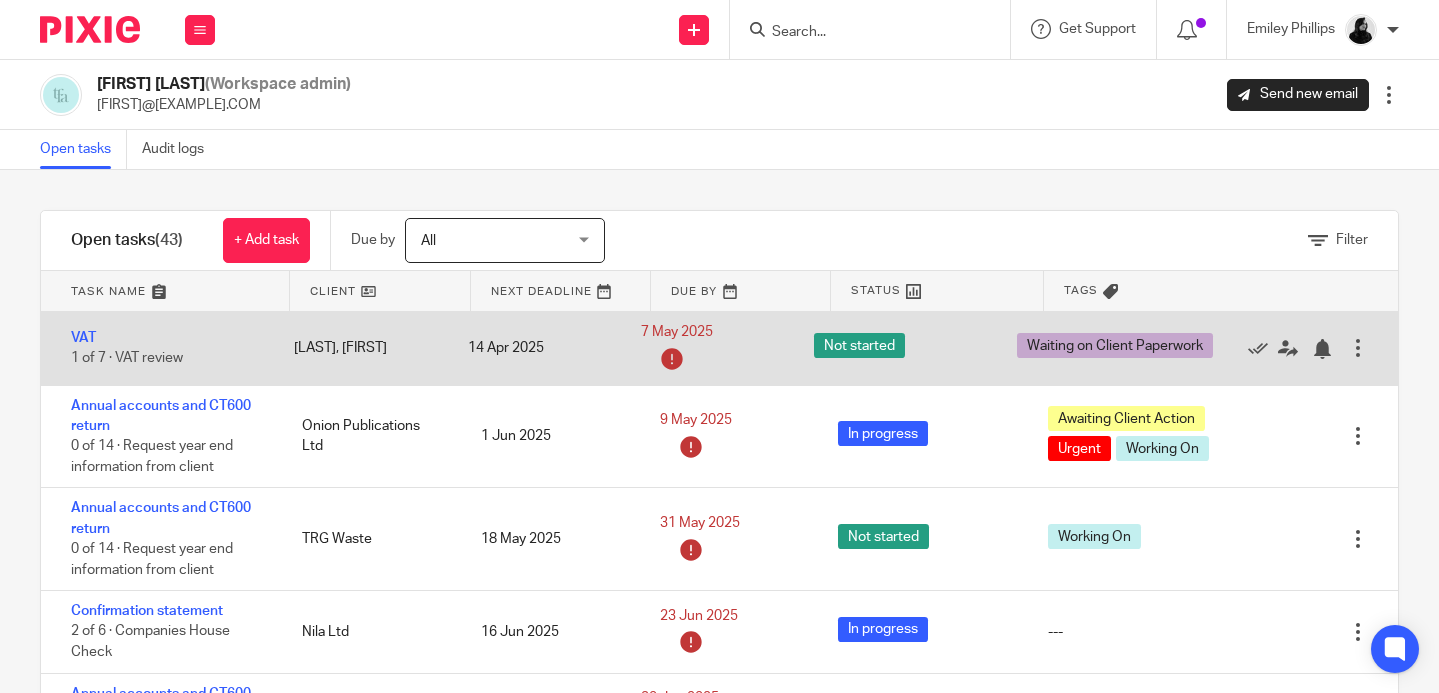 scroll, scrollTop: 0, scrollLeft: 0, axis: both 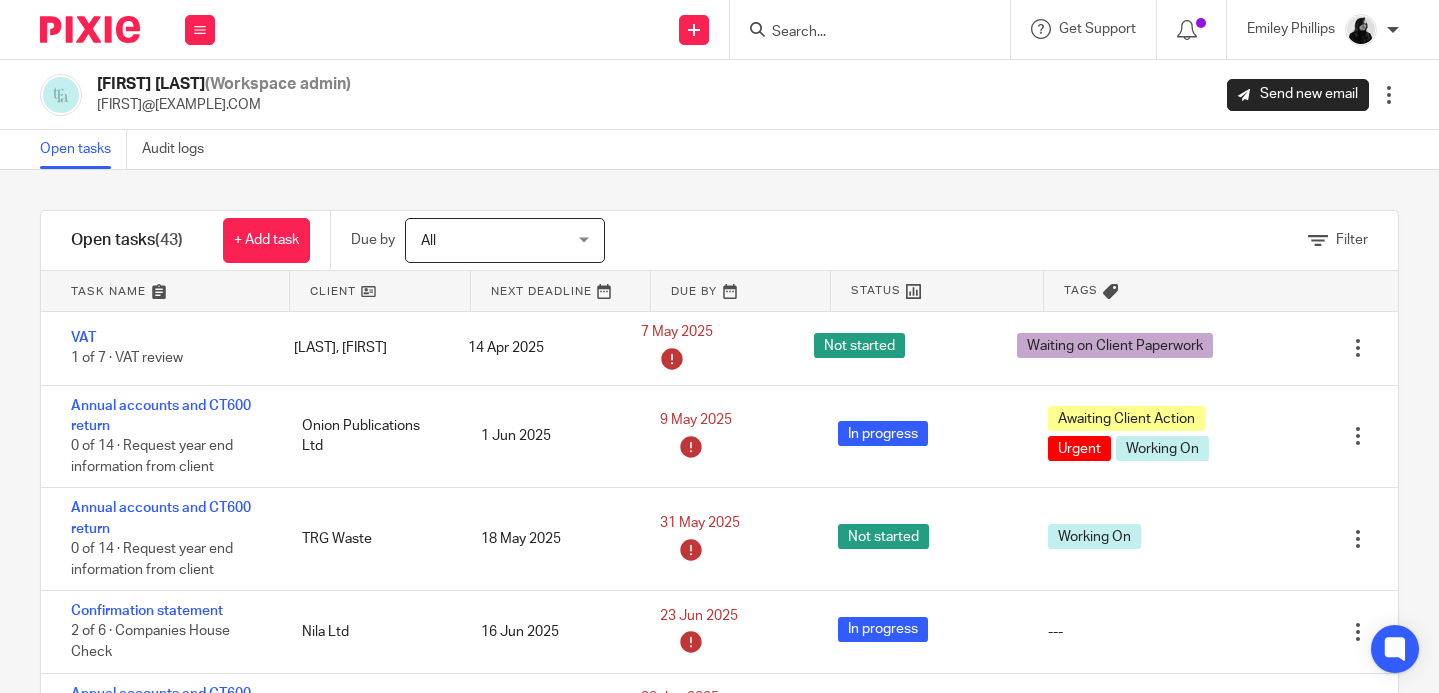 click at bounding box center (165, 291) 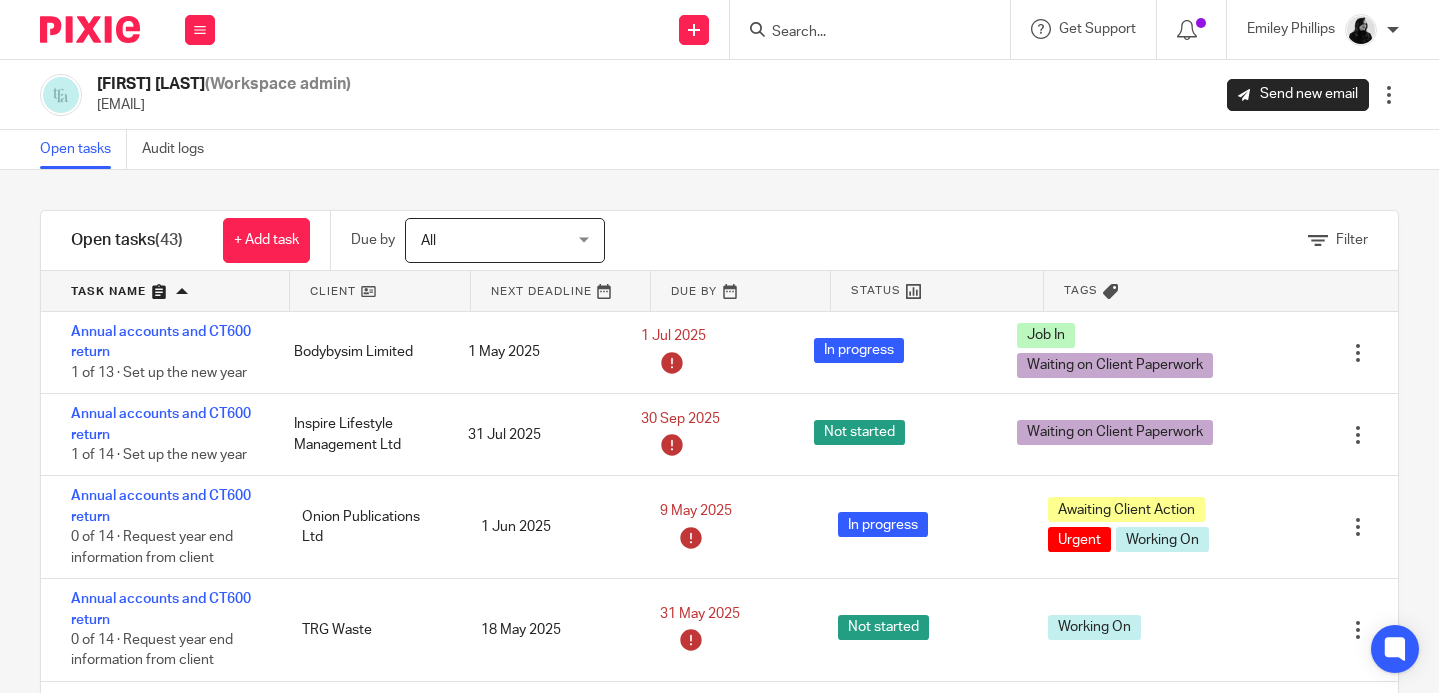 scroll, scrollTop: 0, scrollLeft: 0, axis: both 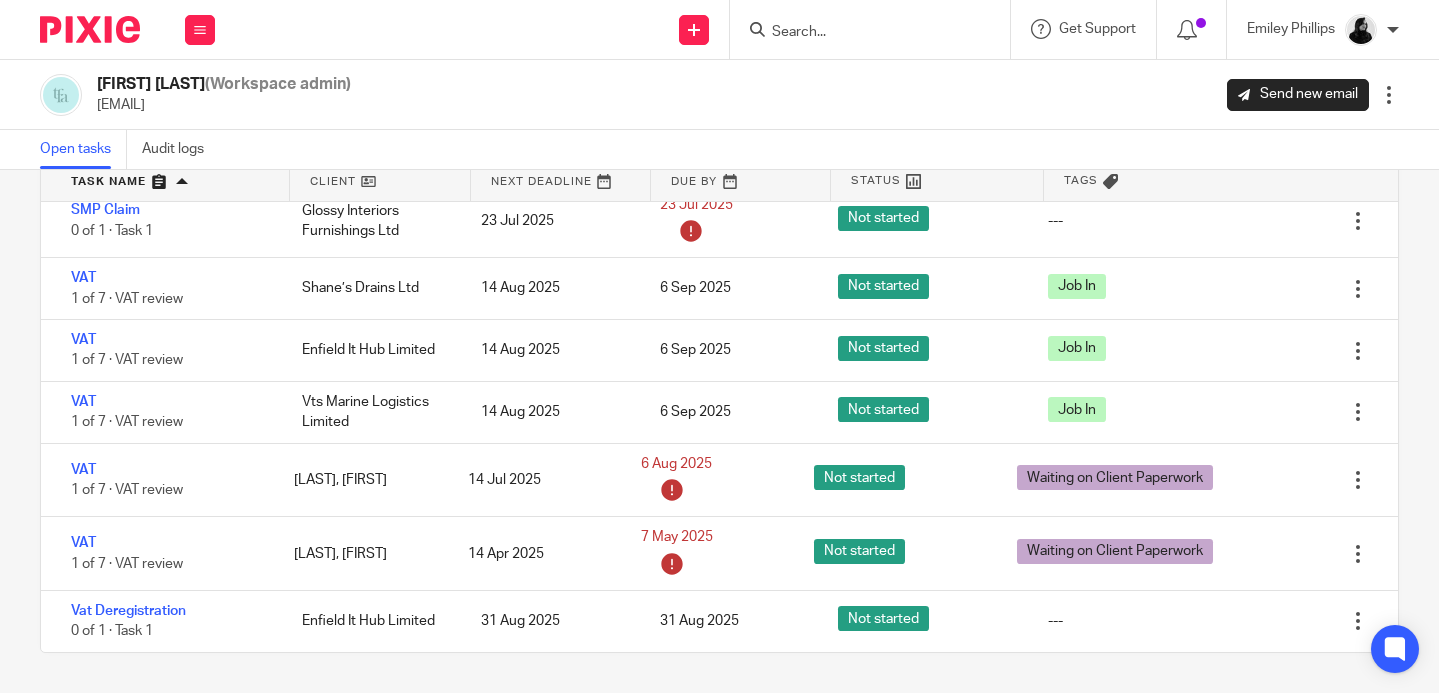 click at bounding box center [860, 33] 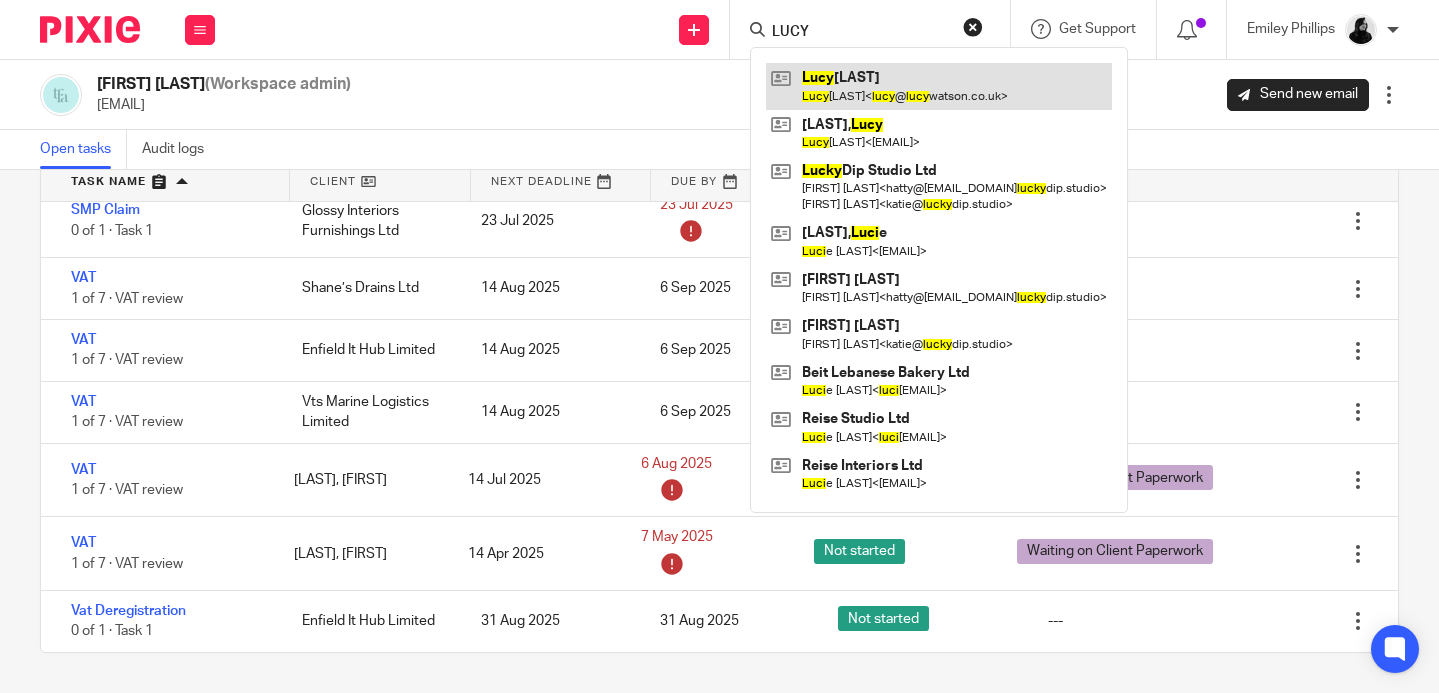 type on "LUCY" 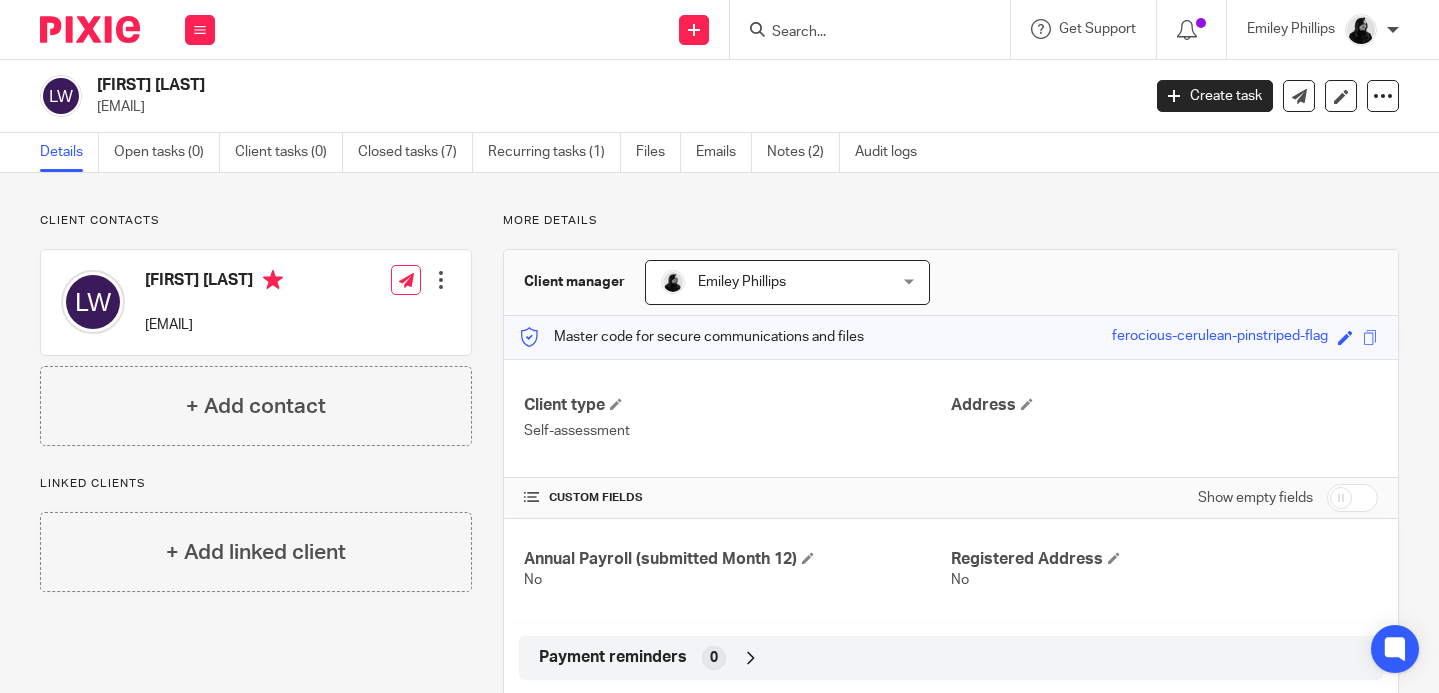 scroll, scrollTop: 0, scrollLeft: 0, axis: both 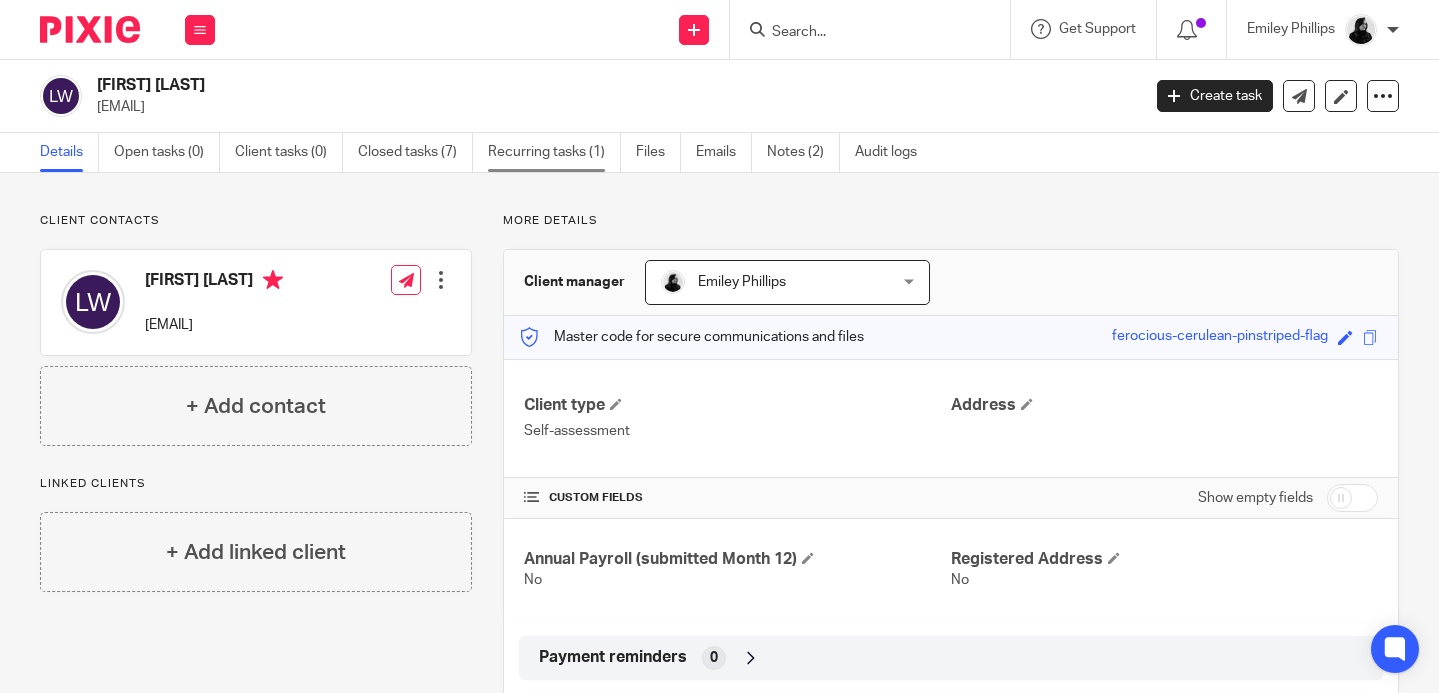 click on "Recurring tasks (1)" at bounding box center [554, 152] 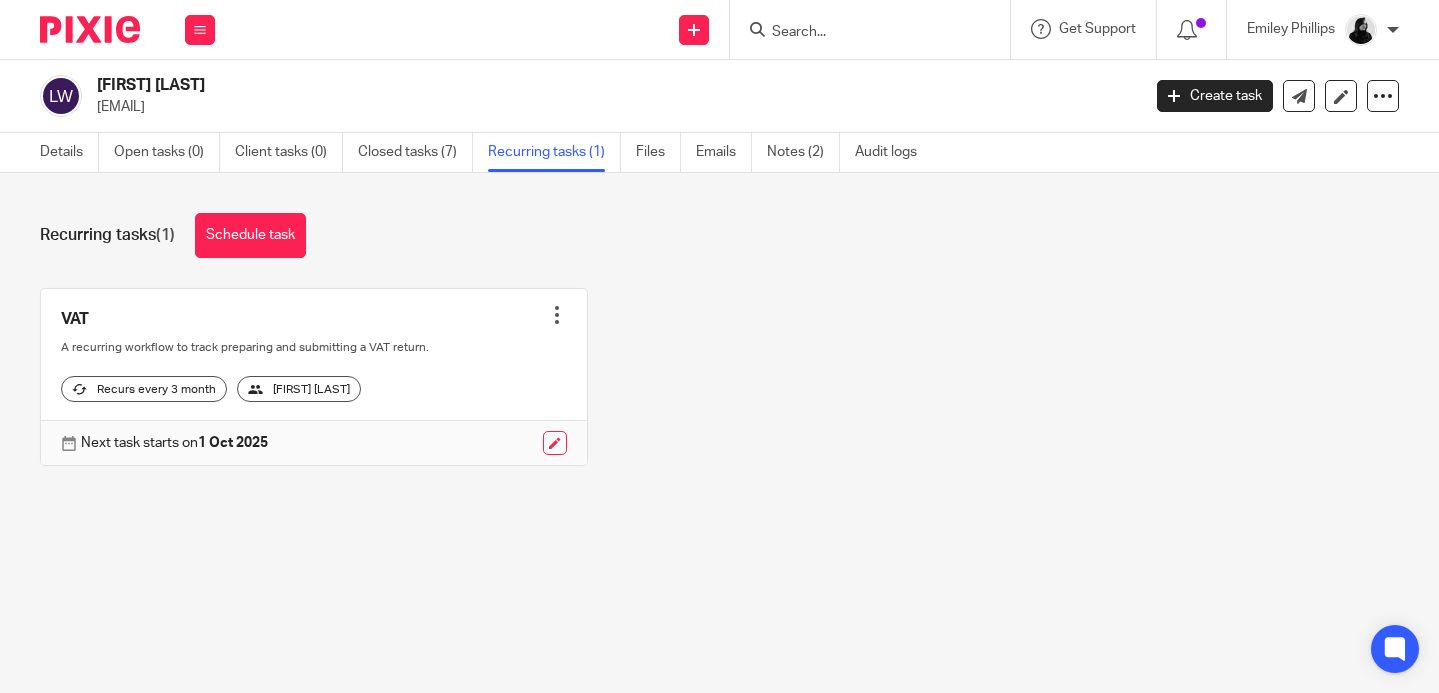 scroll, scrollTop: 0, scrollLeft: 0, axis: both 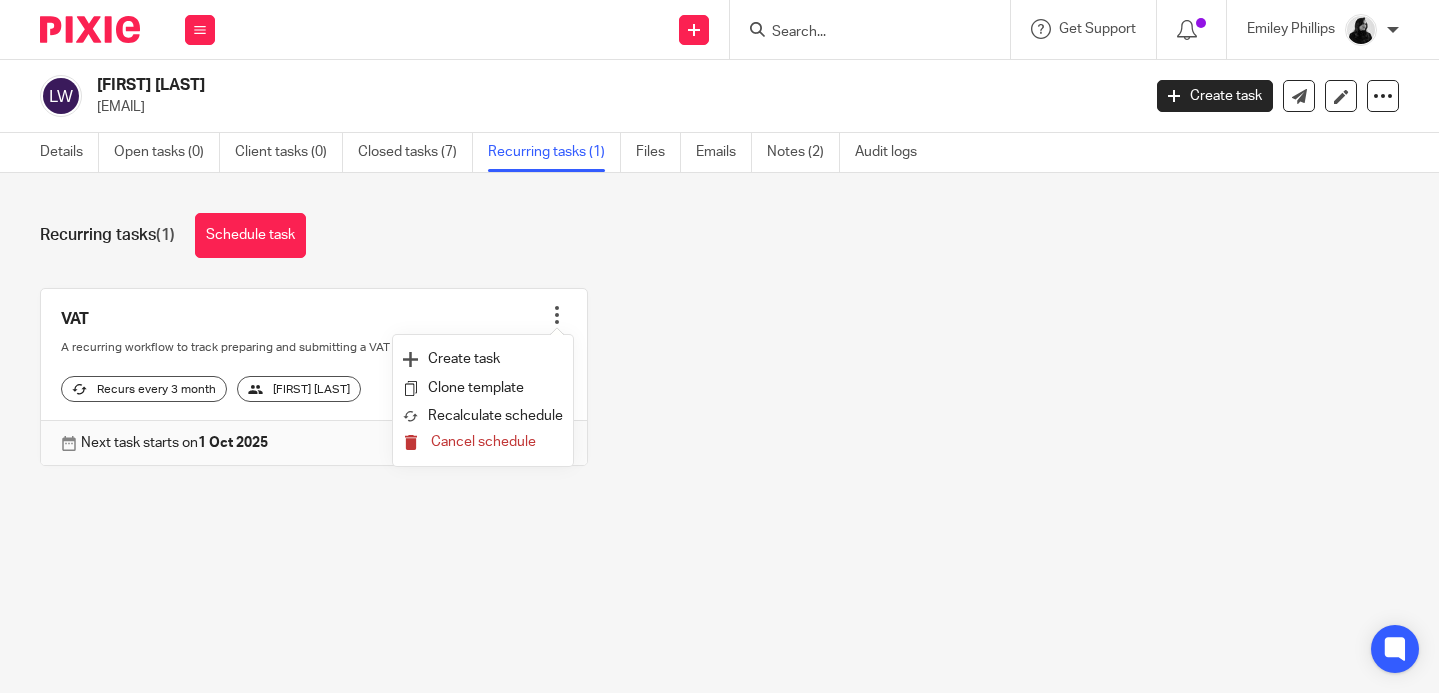 click on "Cancel schedule" at bounding box center (483, 442) 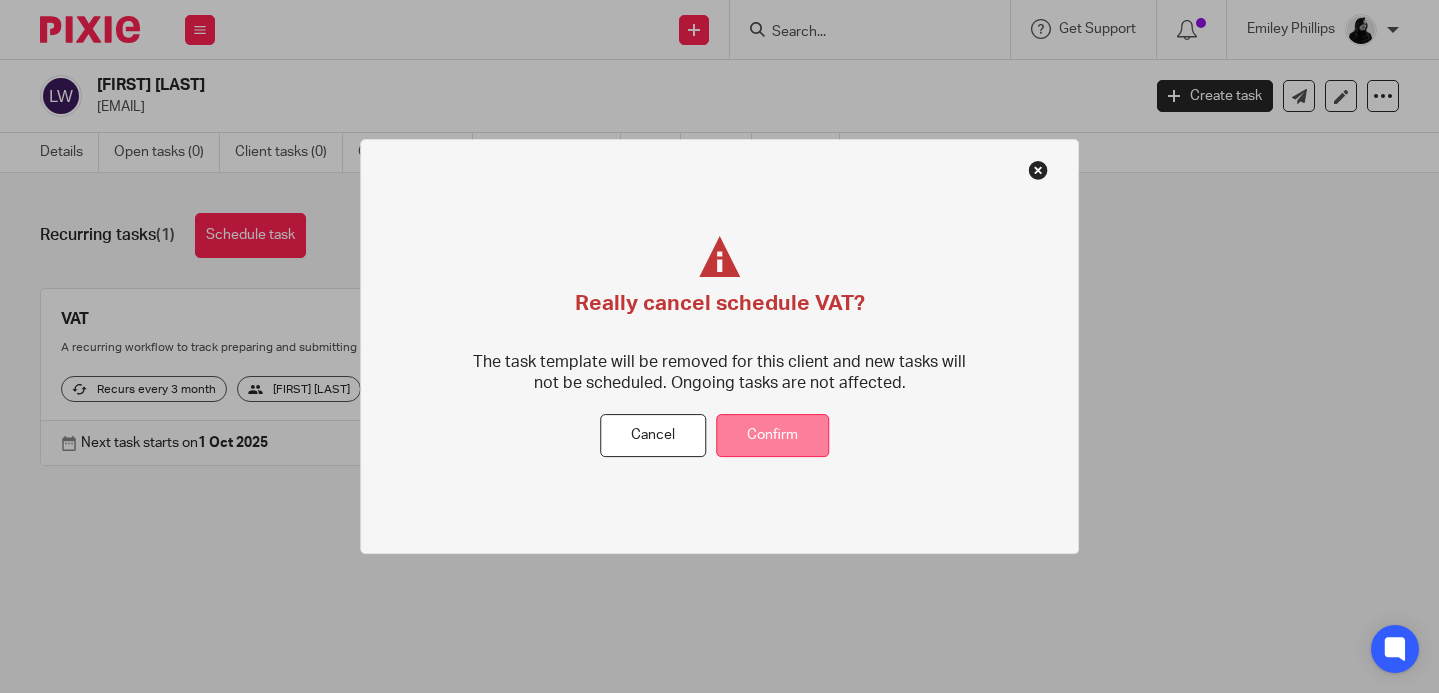 click on "Confirm" at bounding box center (772, 436) 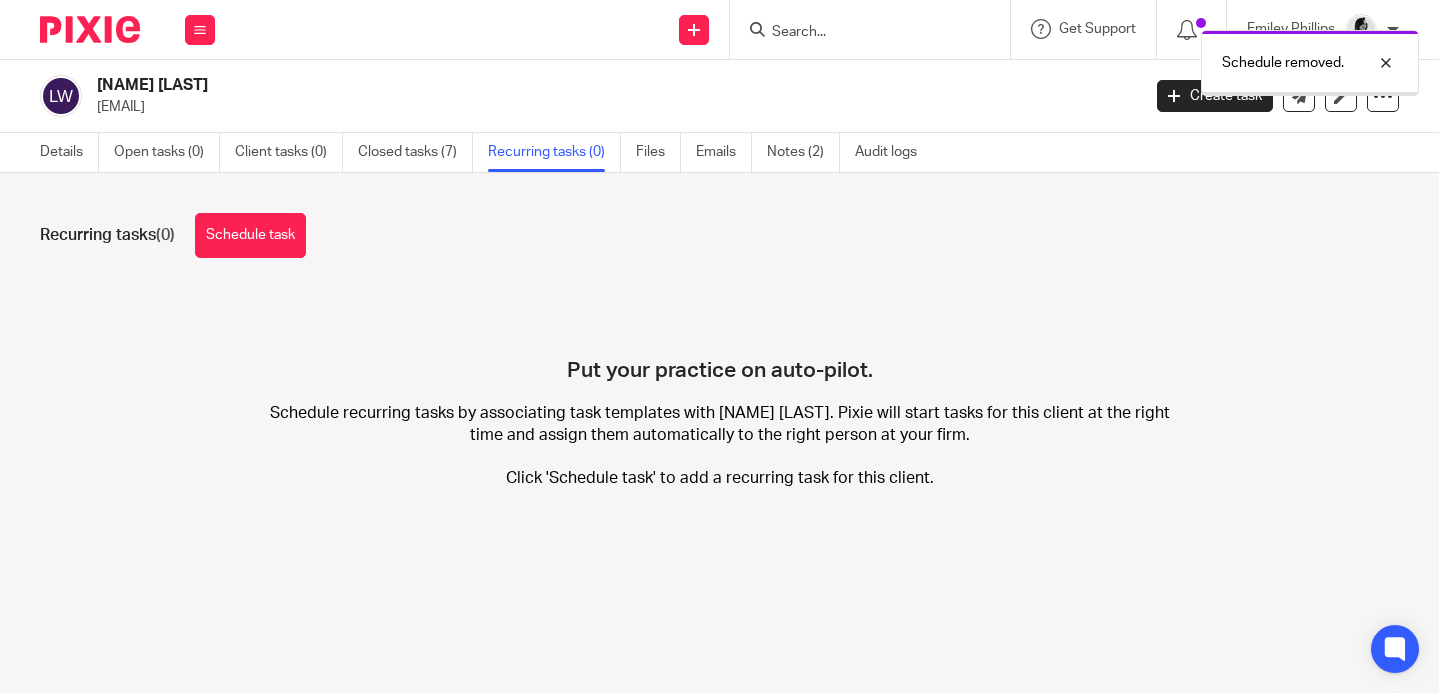 scroll, scrollTop: 0, scrollLeft: 0, axis: both 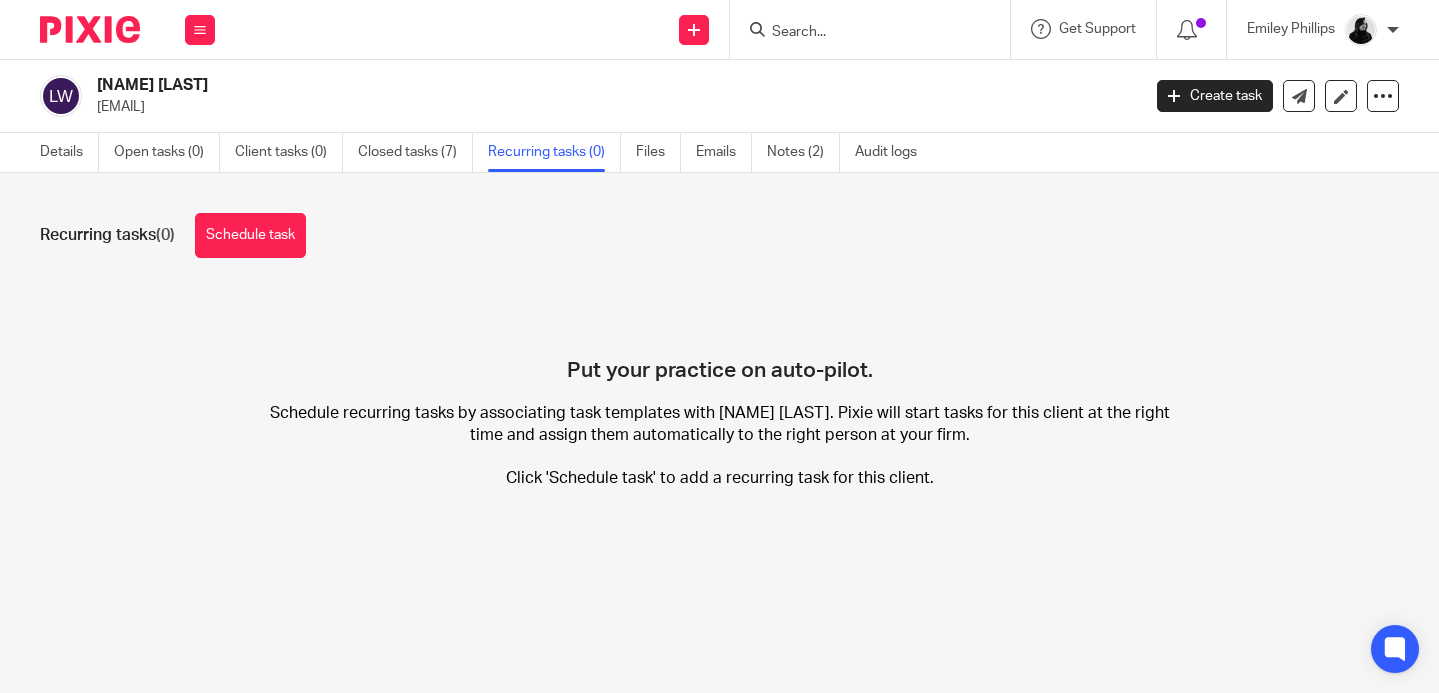 click at bounding box center [860, 33] 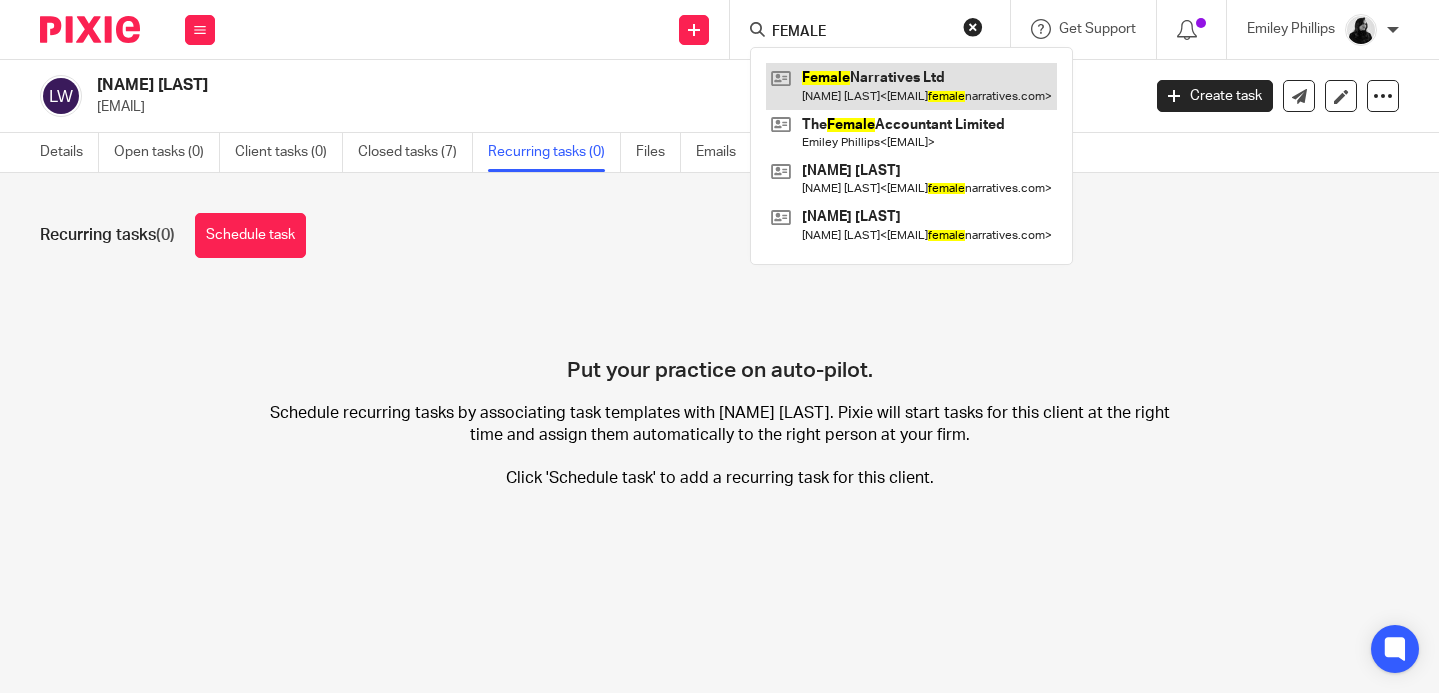 type on "FEMALE" 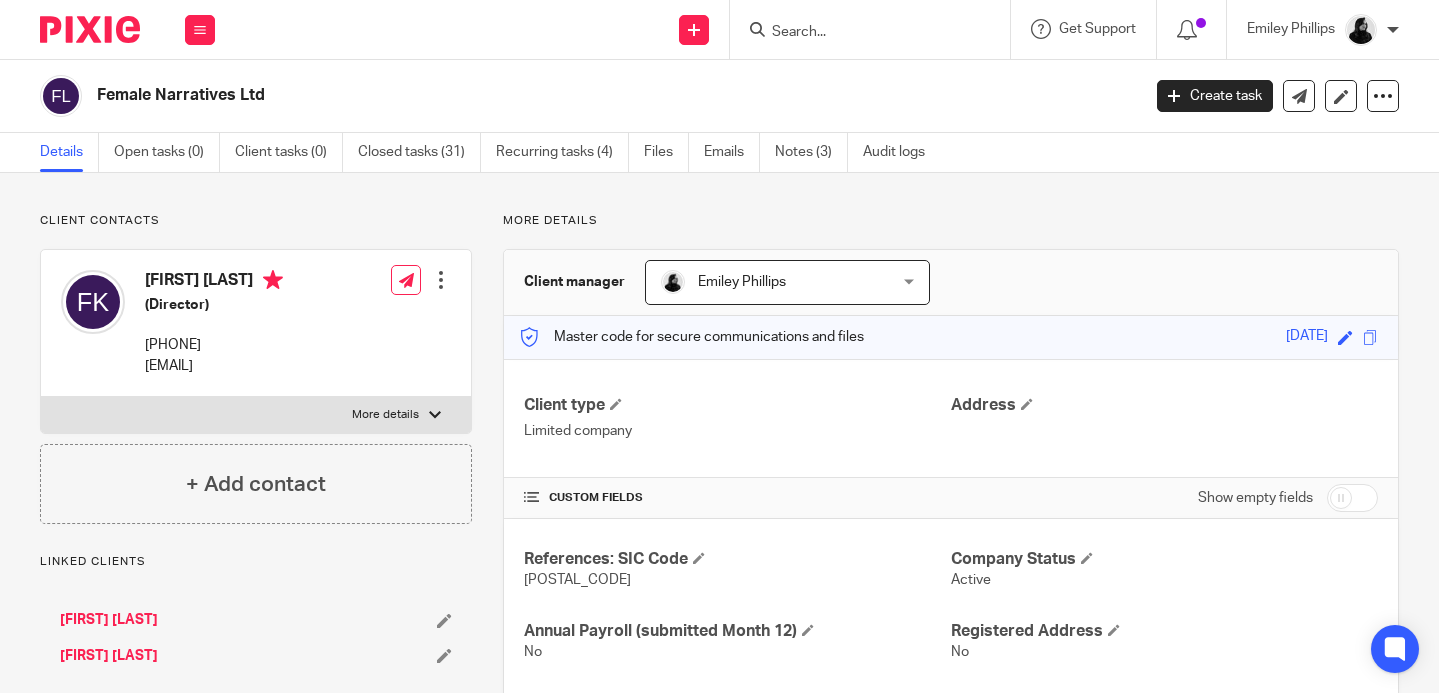 scroll, scrollTop: 0, scrollLeft: 0, axis: both 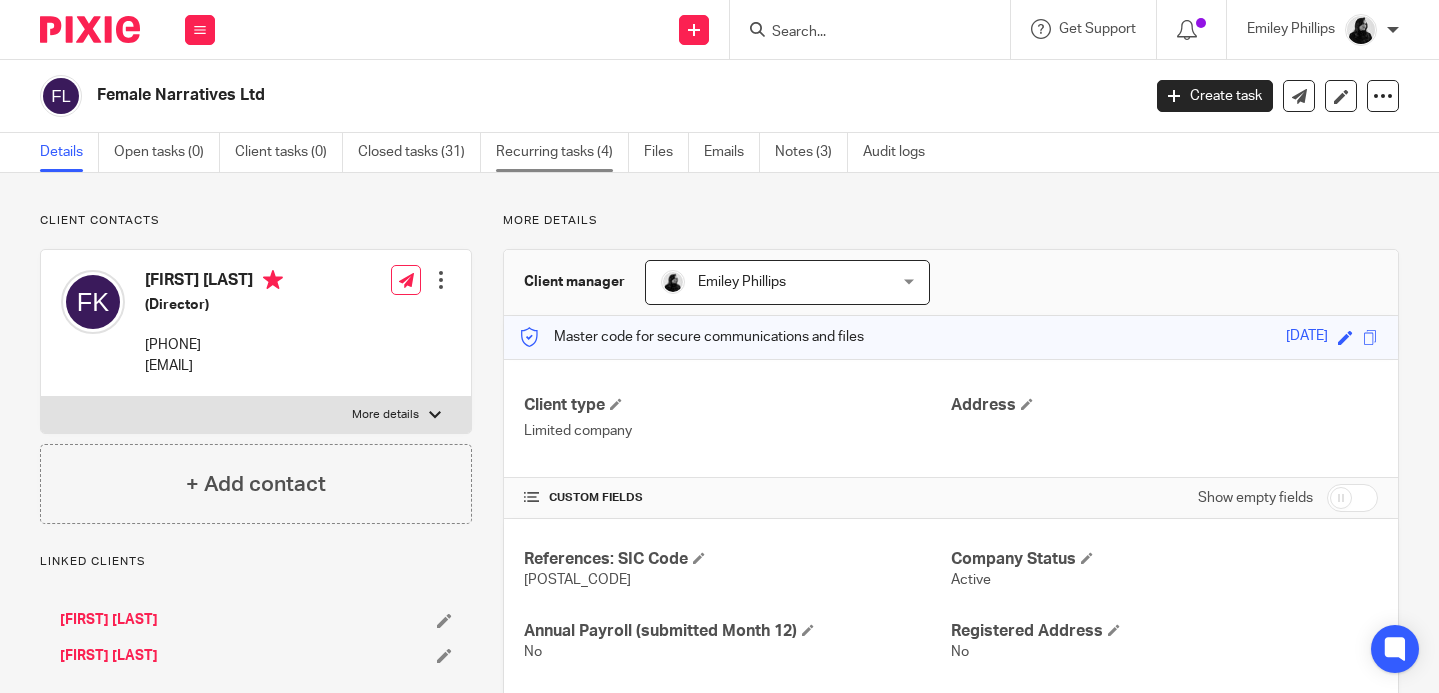 click on "Recurring tasks (4)" at bounding box center (562, 152) 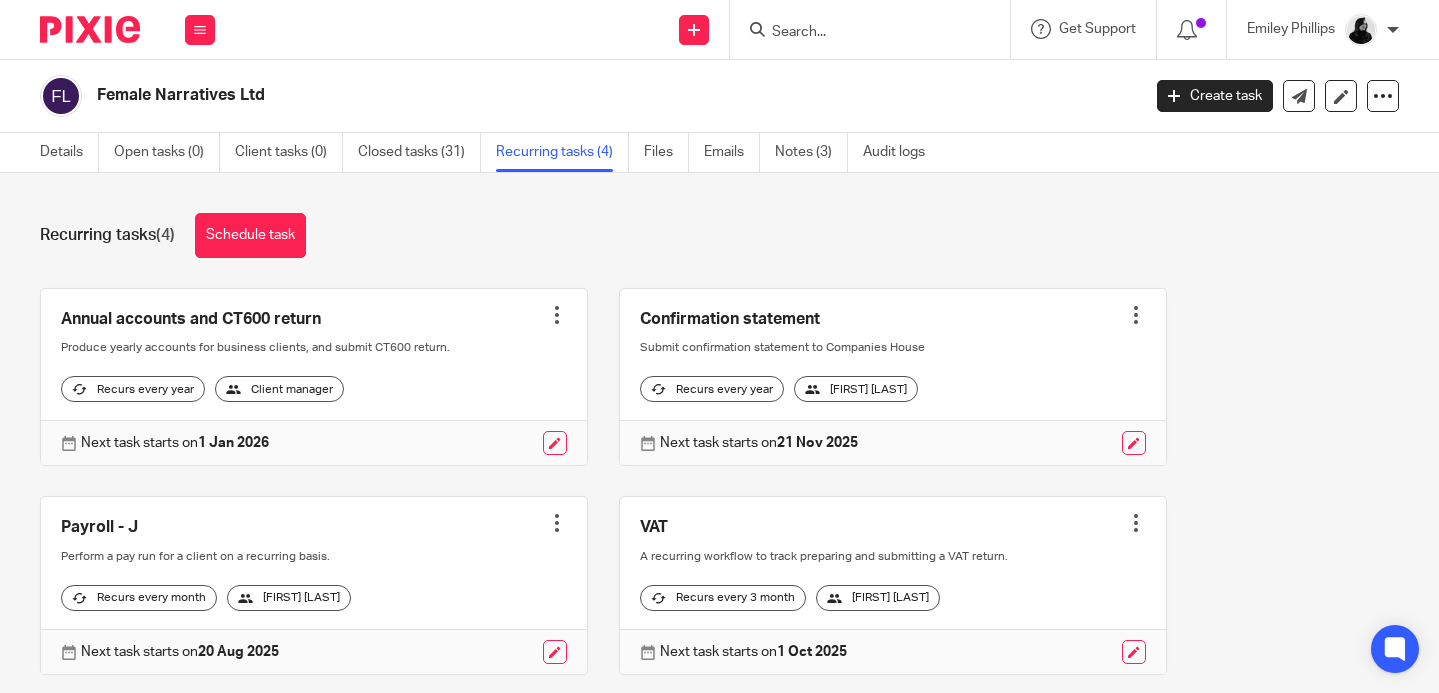 scroll, scrollTop: 0, scrollLeft: 0, axis: both 